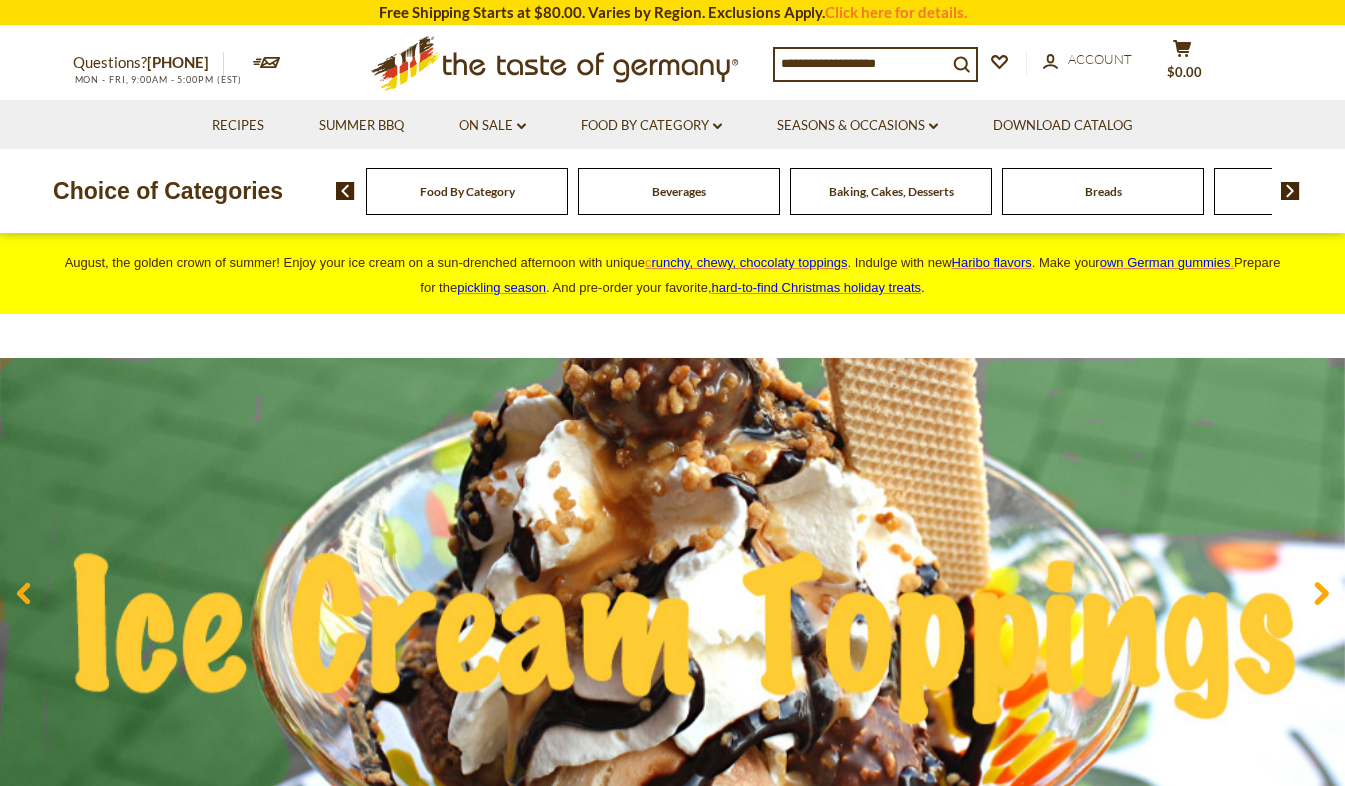 scroll, scrollTop: 0, scrollLeft: 0, axis: both 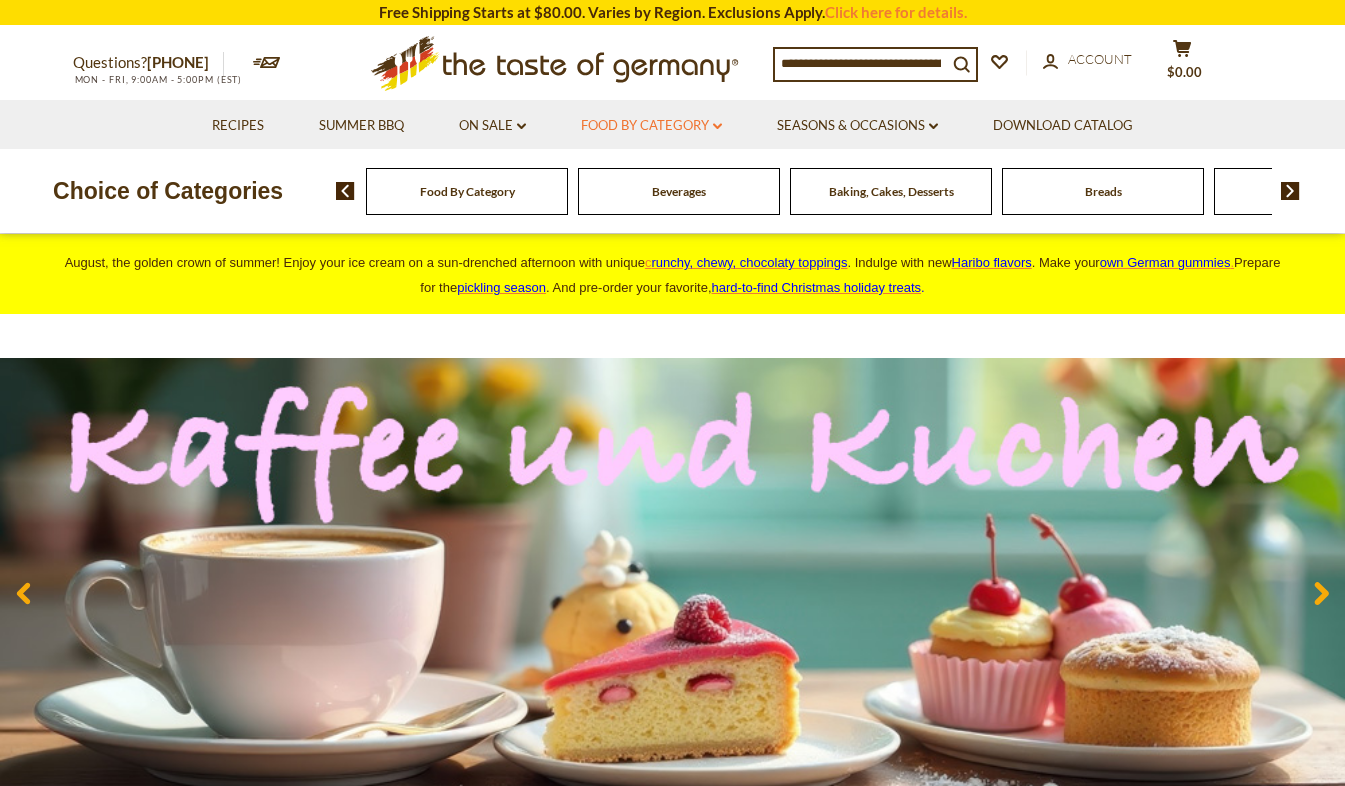 click on "Food By Category
dropdown_arrow" at bounding box center [651, 126] 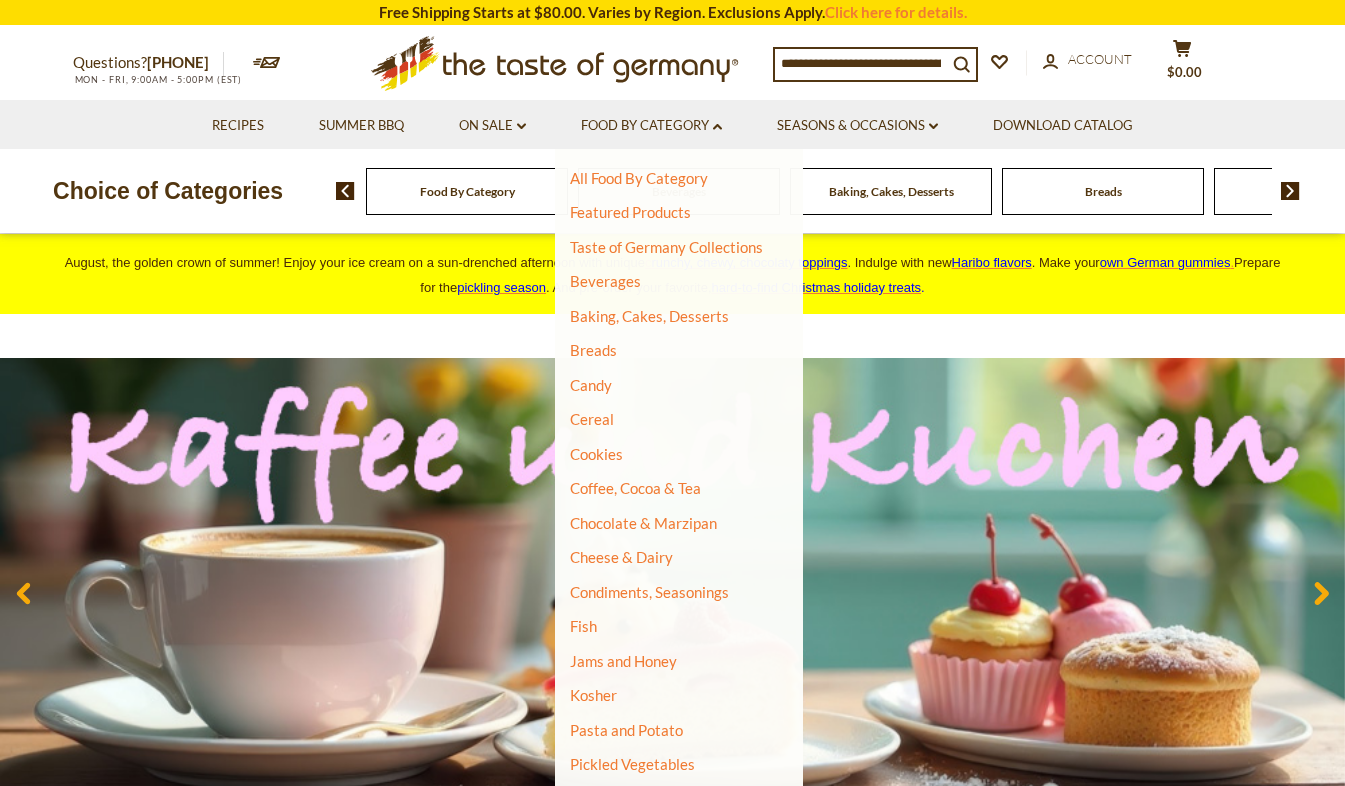 click at bounding box center [861, 63] 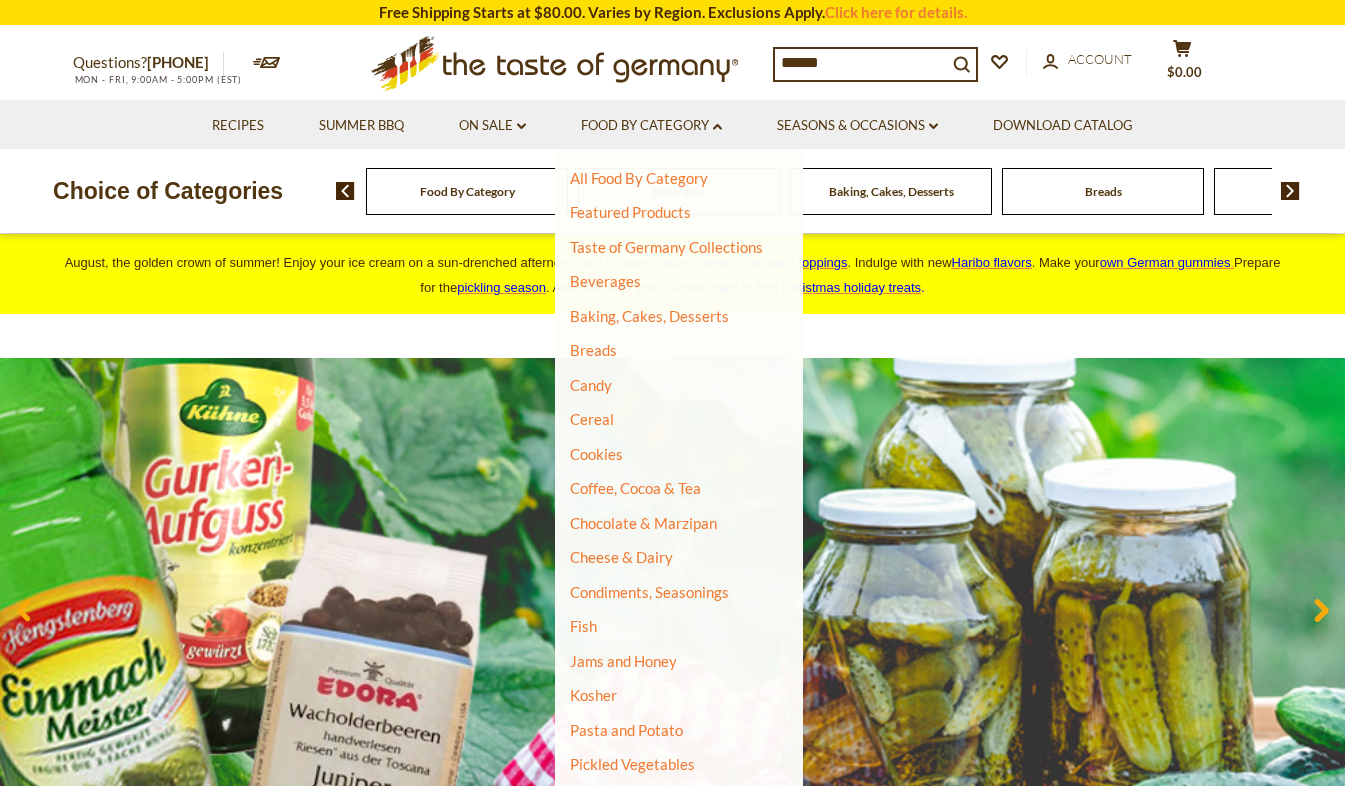 type on "*******" 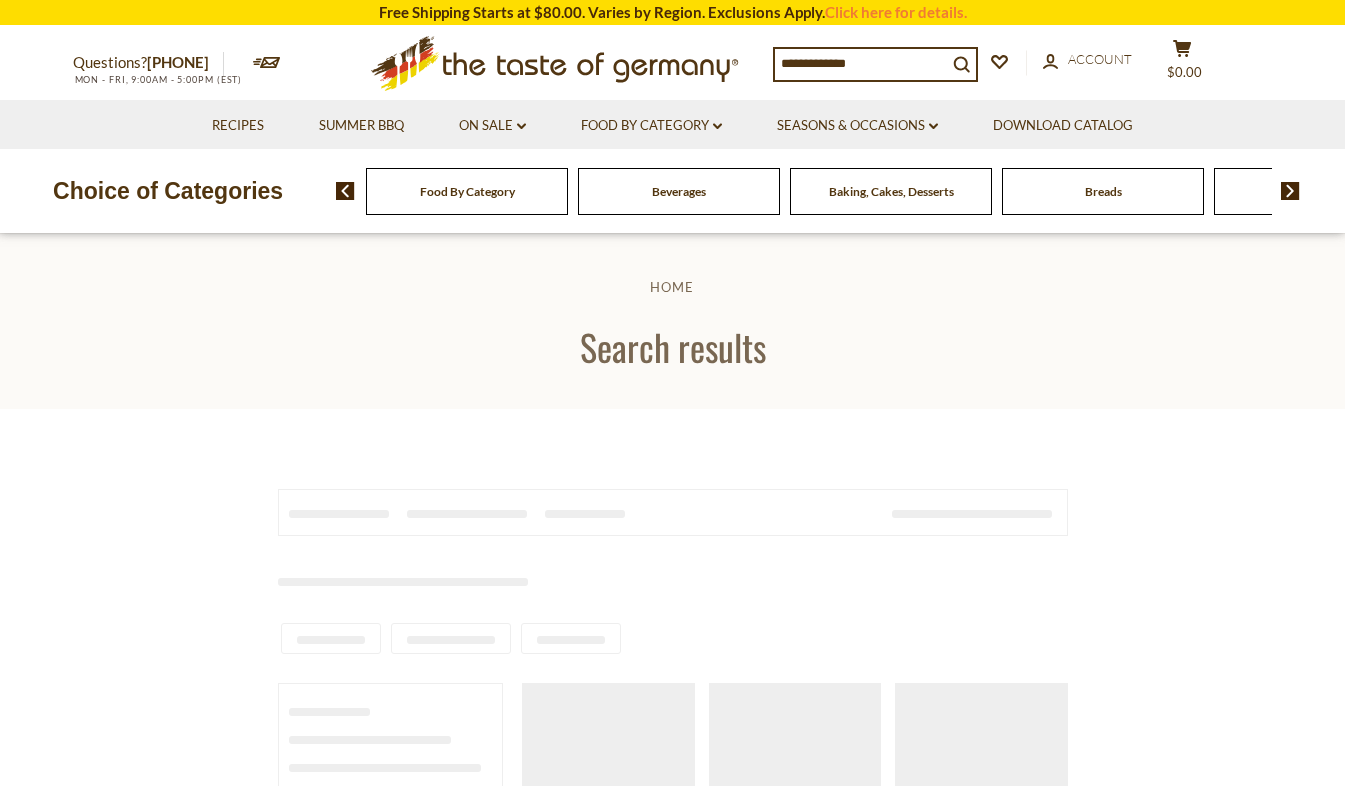 scroll, scrollTop: 0, scrollLeft: 0, axis: both 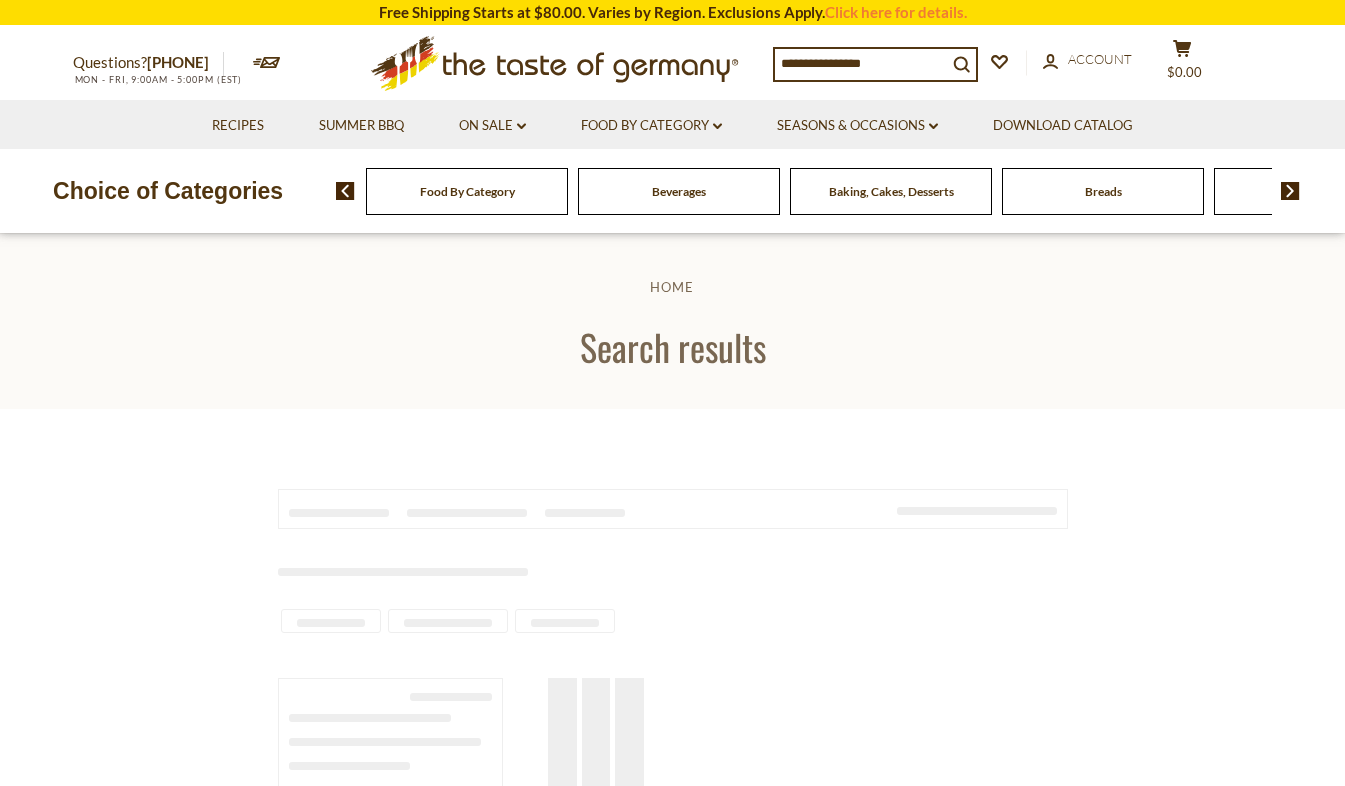 type on "*******" 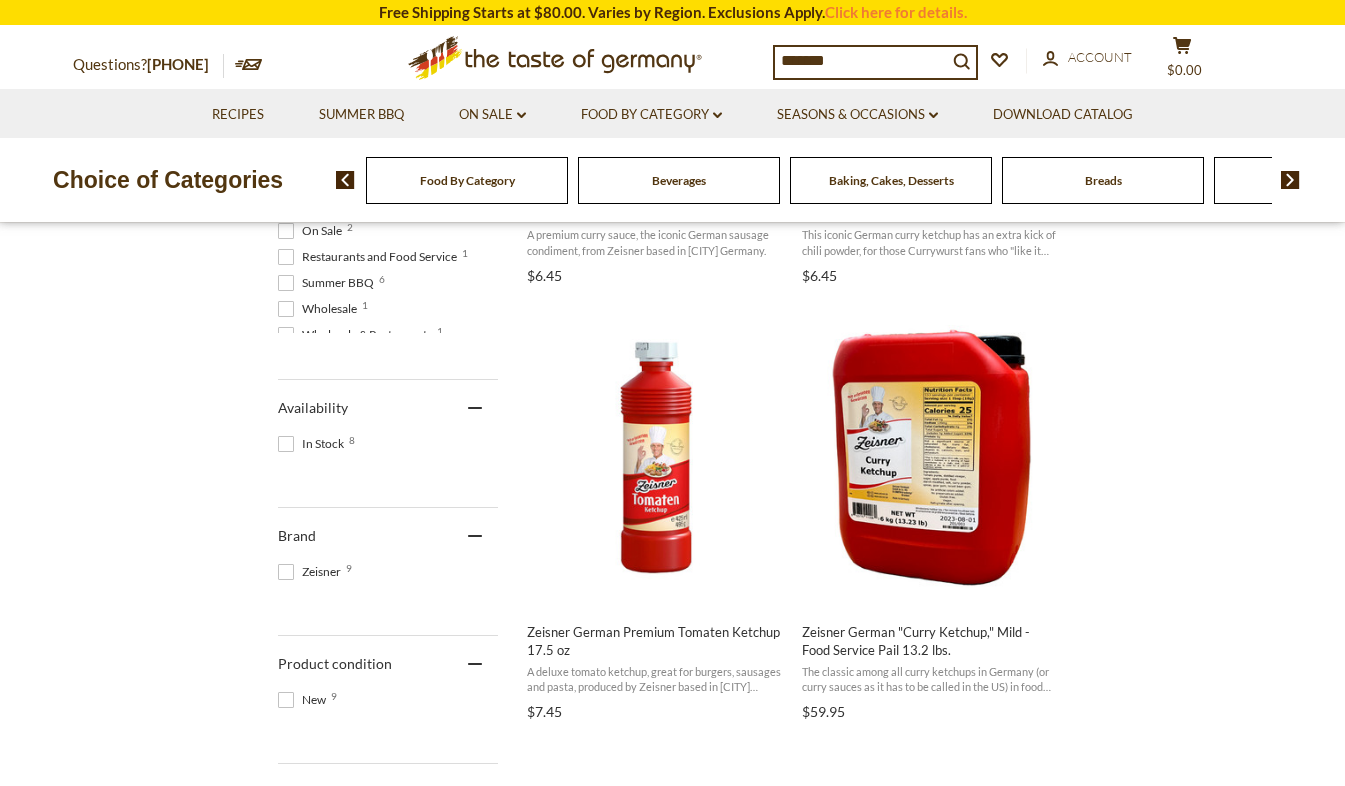 scroll, scrollTop: 722, scrollLeft: 0, axis: vertical 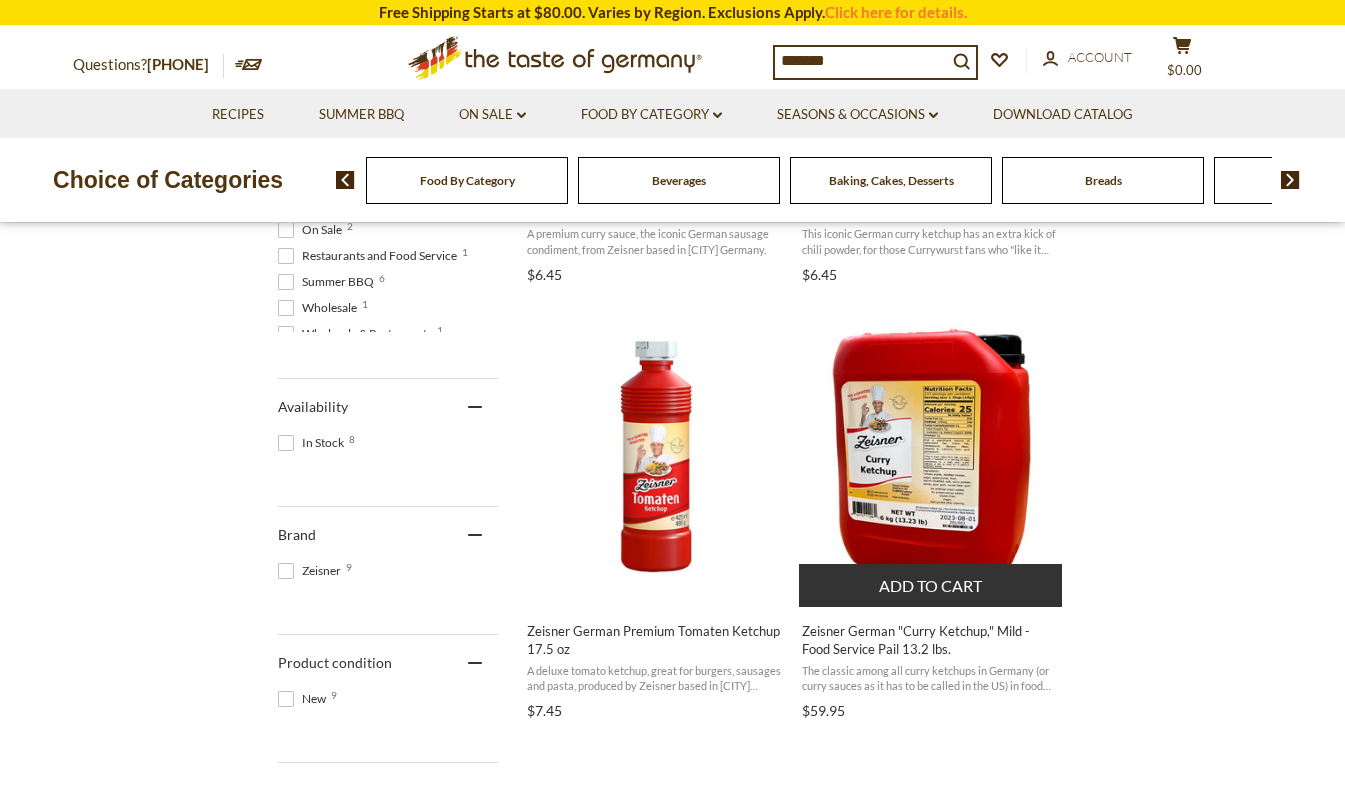 click at bounding box center (931, 456) 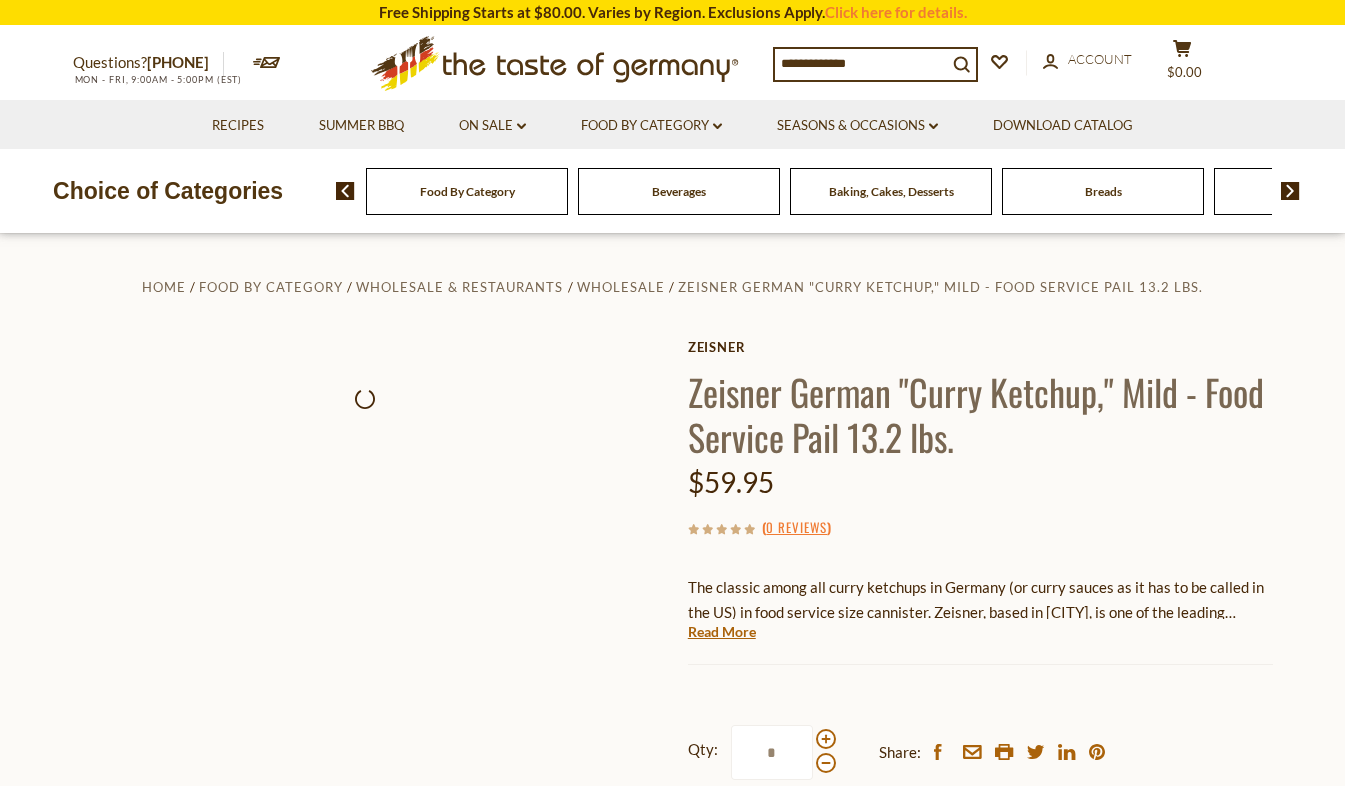 scroll, scrollTop: 0, scrollLeft: 0, axis: both 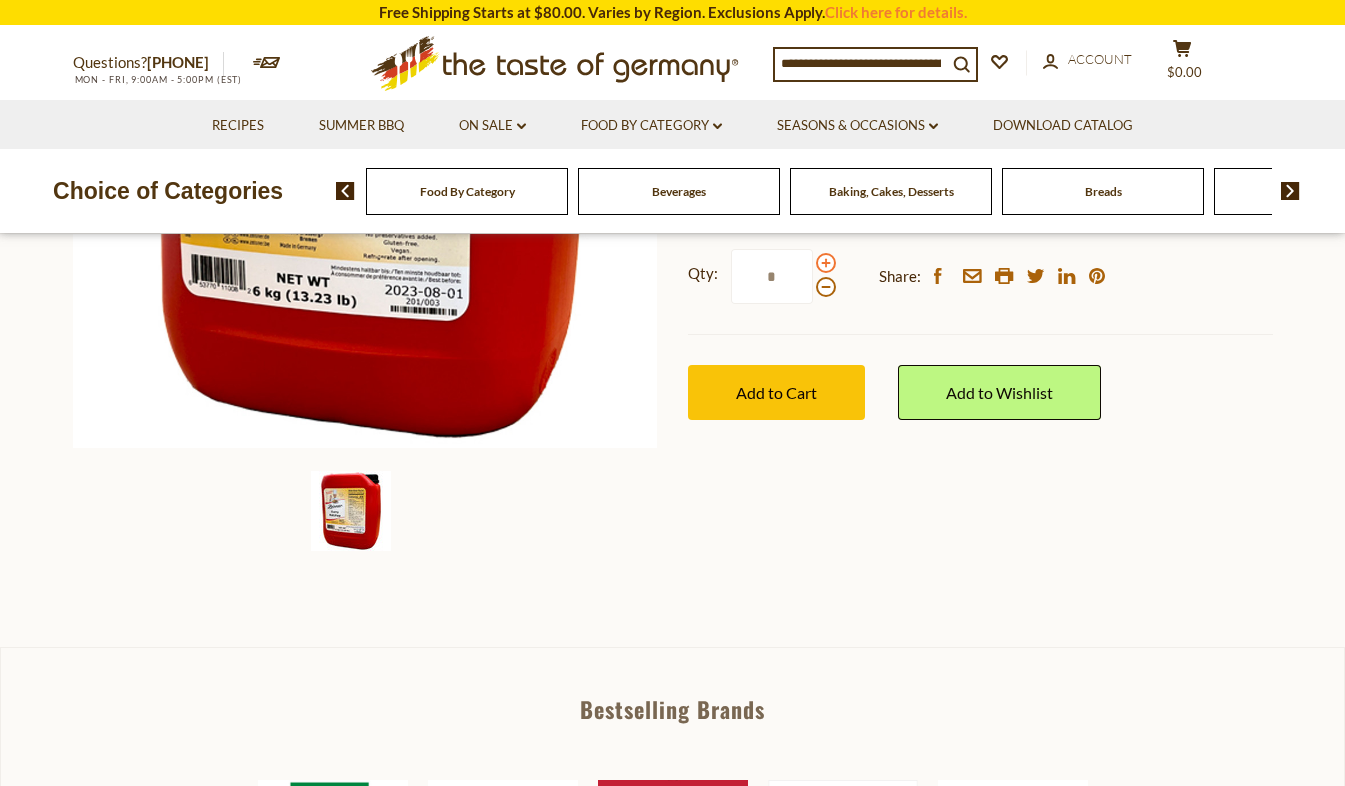 click at bounding box center (826, 263) 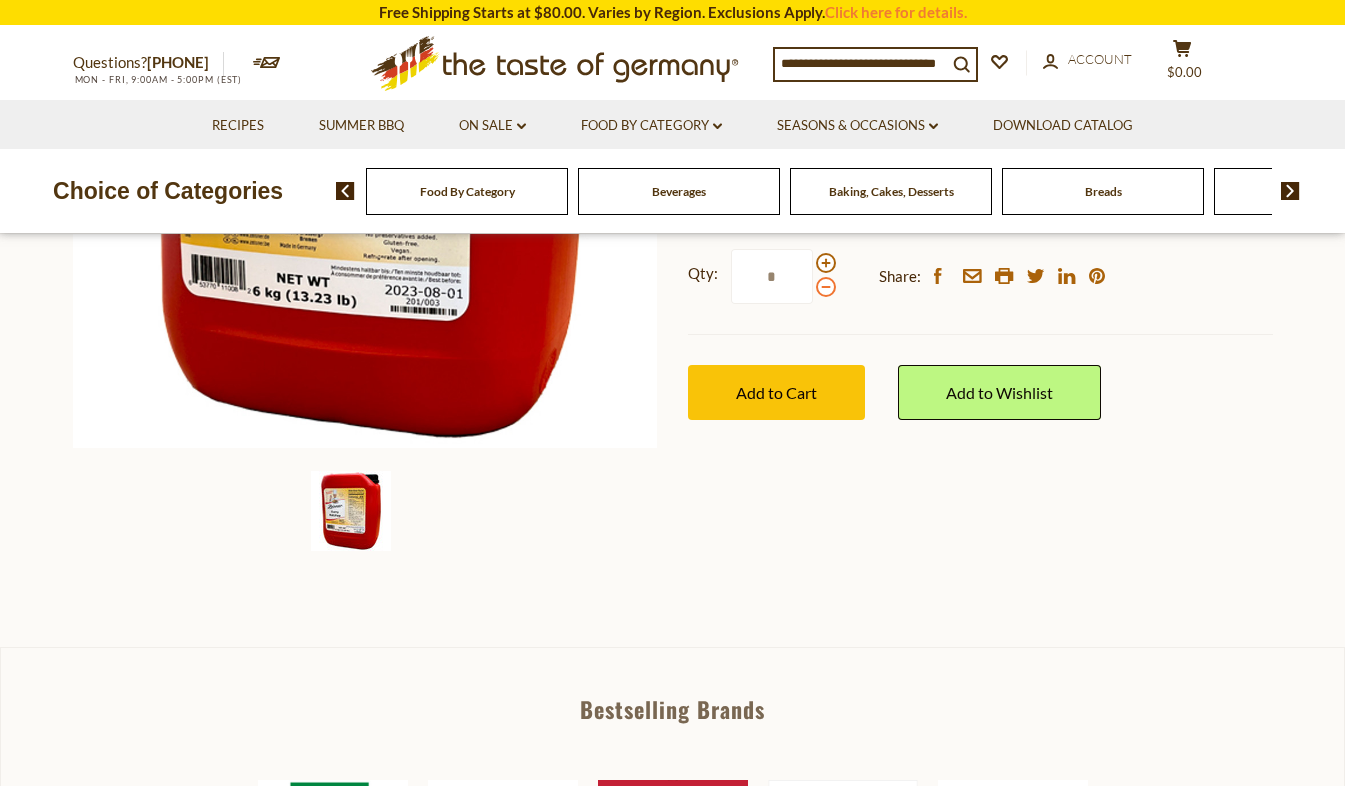 click at bounding box center [826, 287] 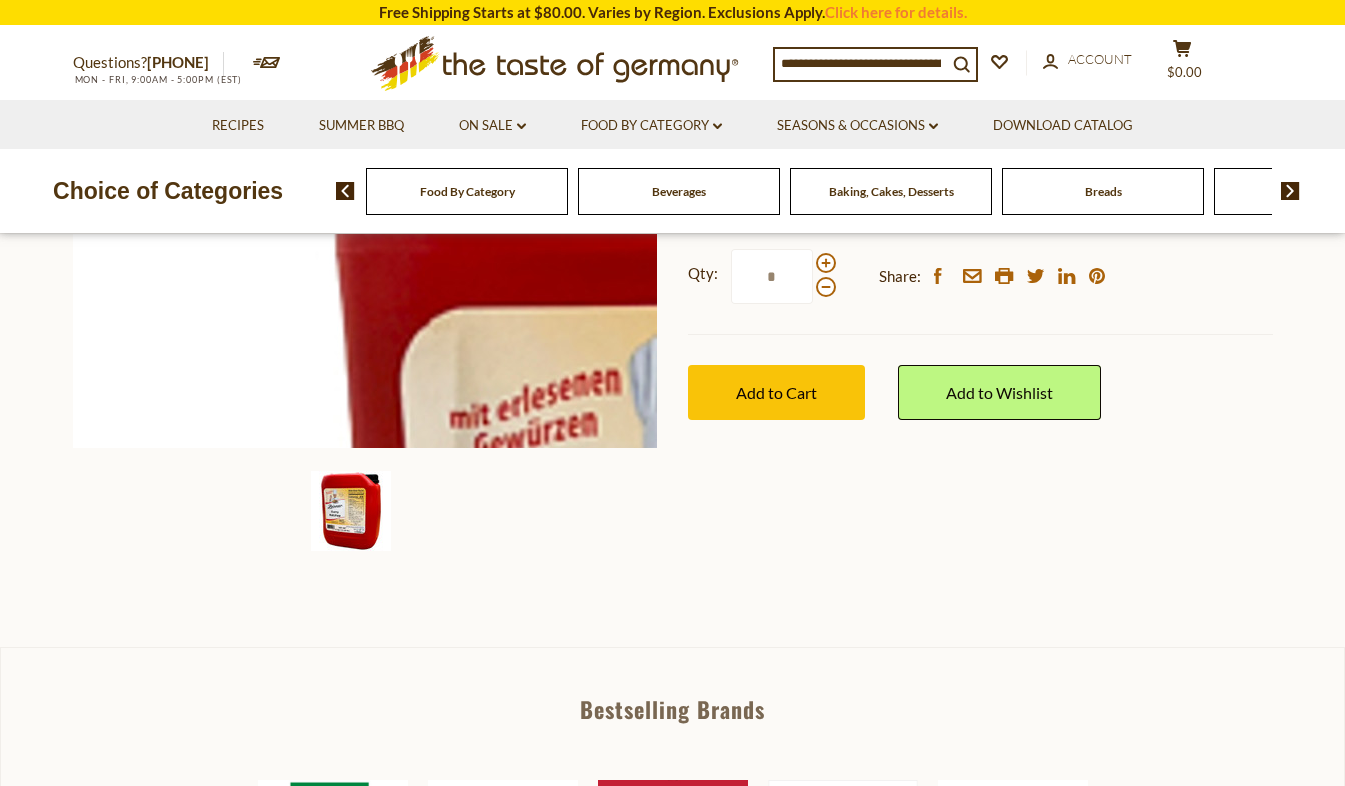 drag, startPoint x: 808, startPoint y: 285, endPoint x: 654, endPoint y: 267, distance: 155.04839 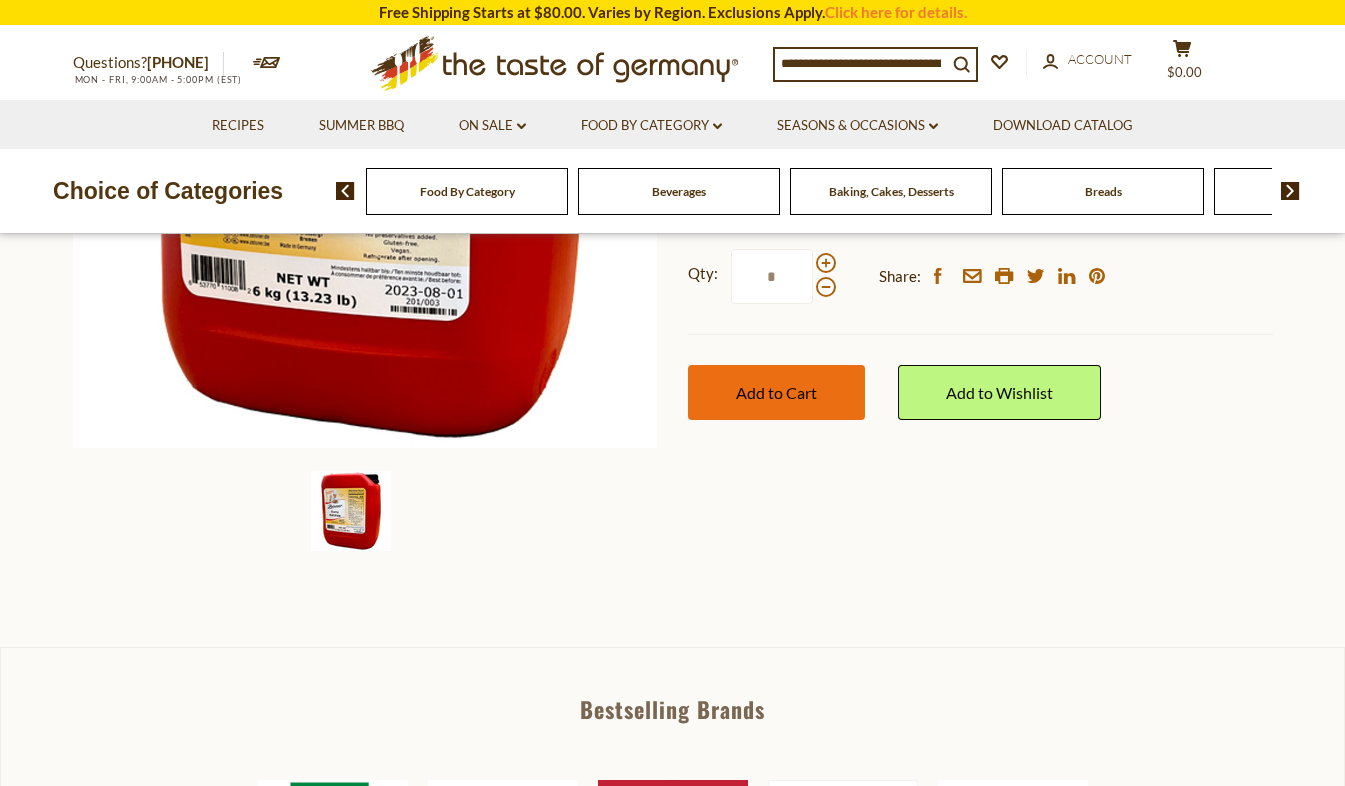 type on "*" 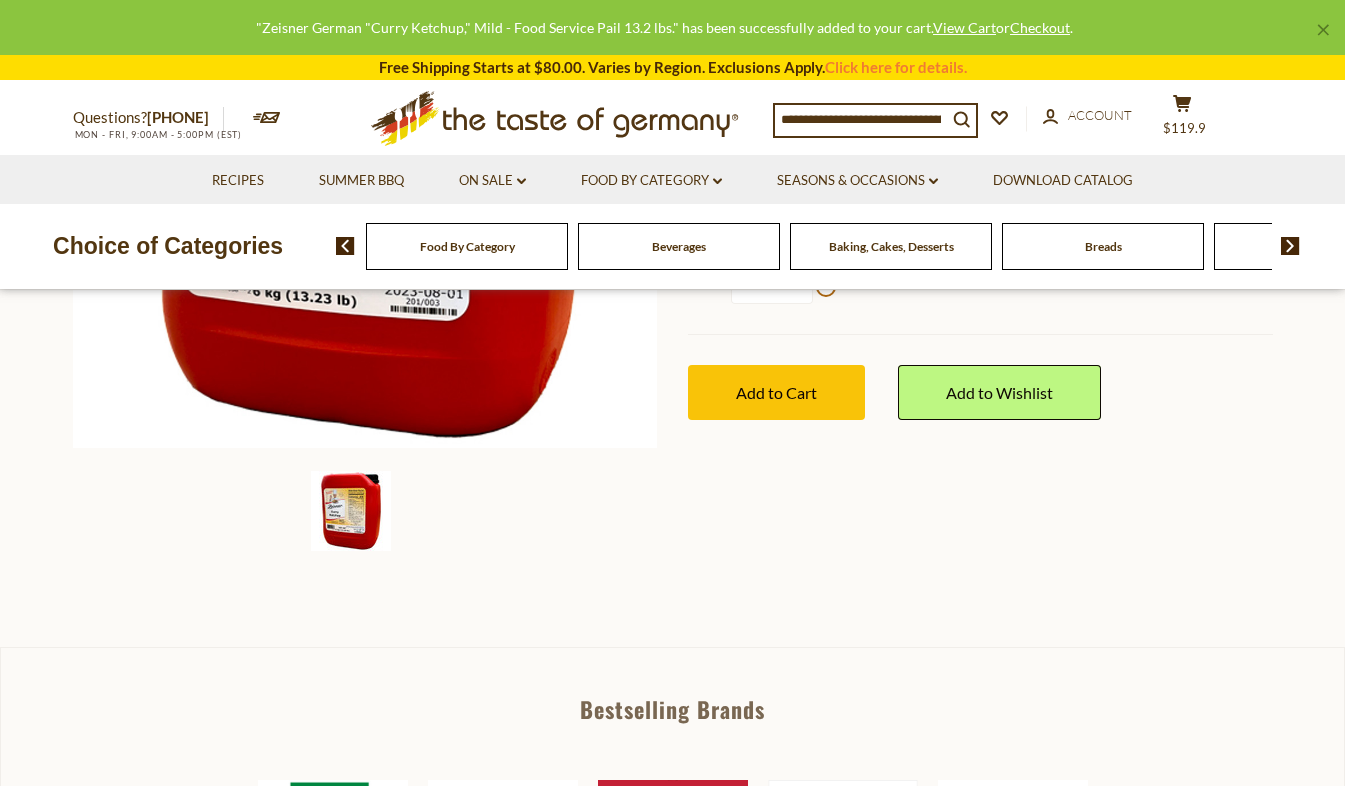 click at bounding box center (861, 119) 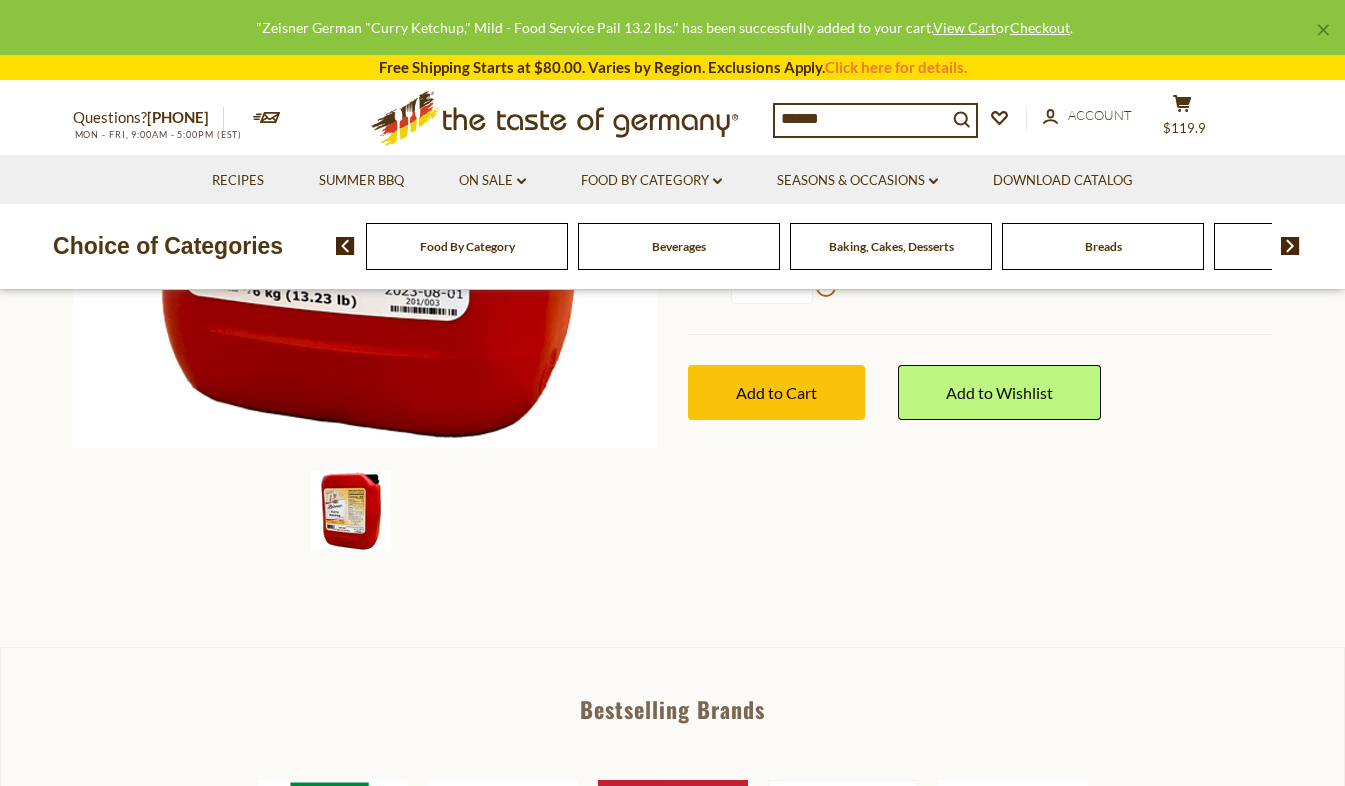 type on "*******" 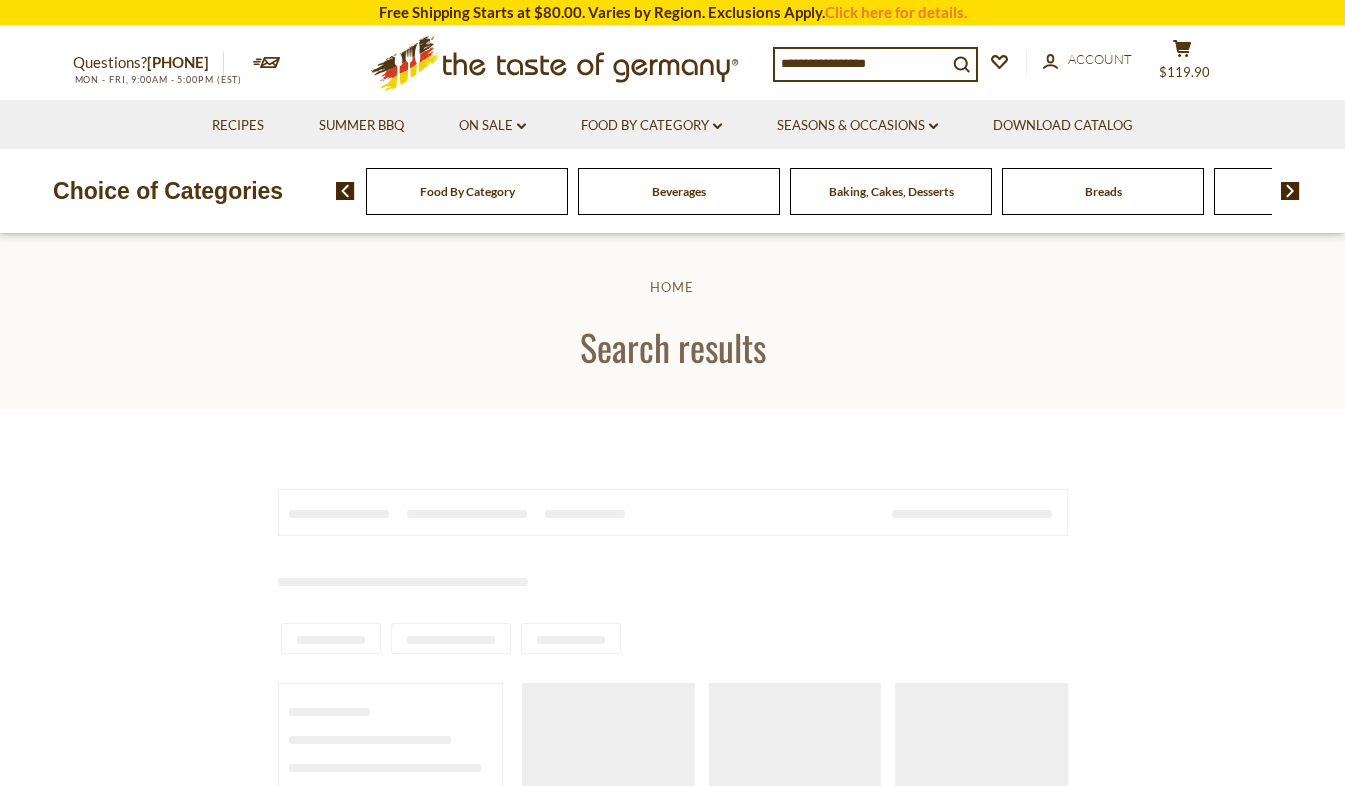 scroll, scrollTop: 0, scrollLeft: 0, axis: both 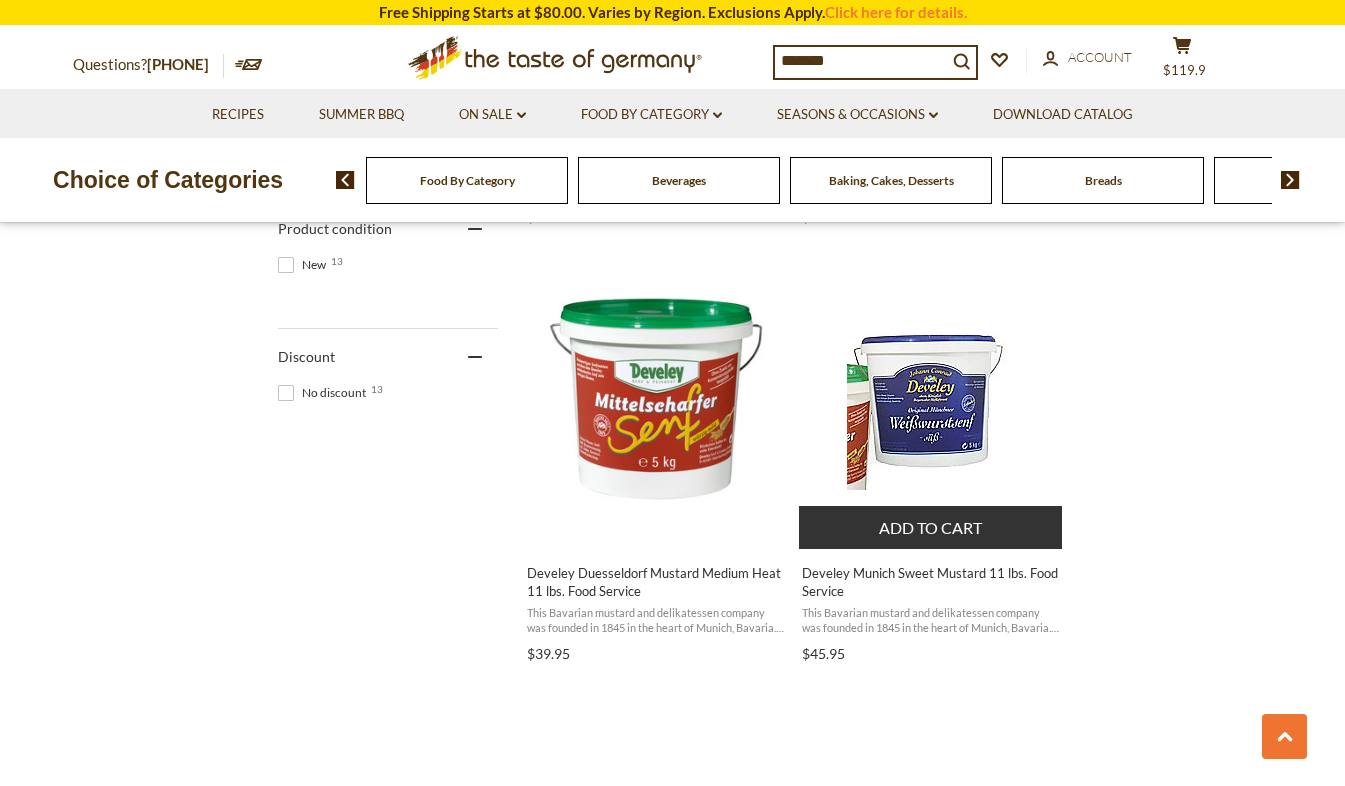 click at bounding box center (931, 399) 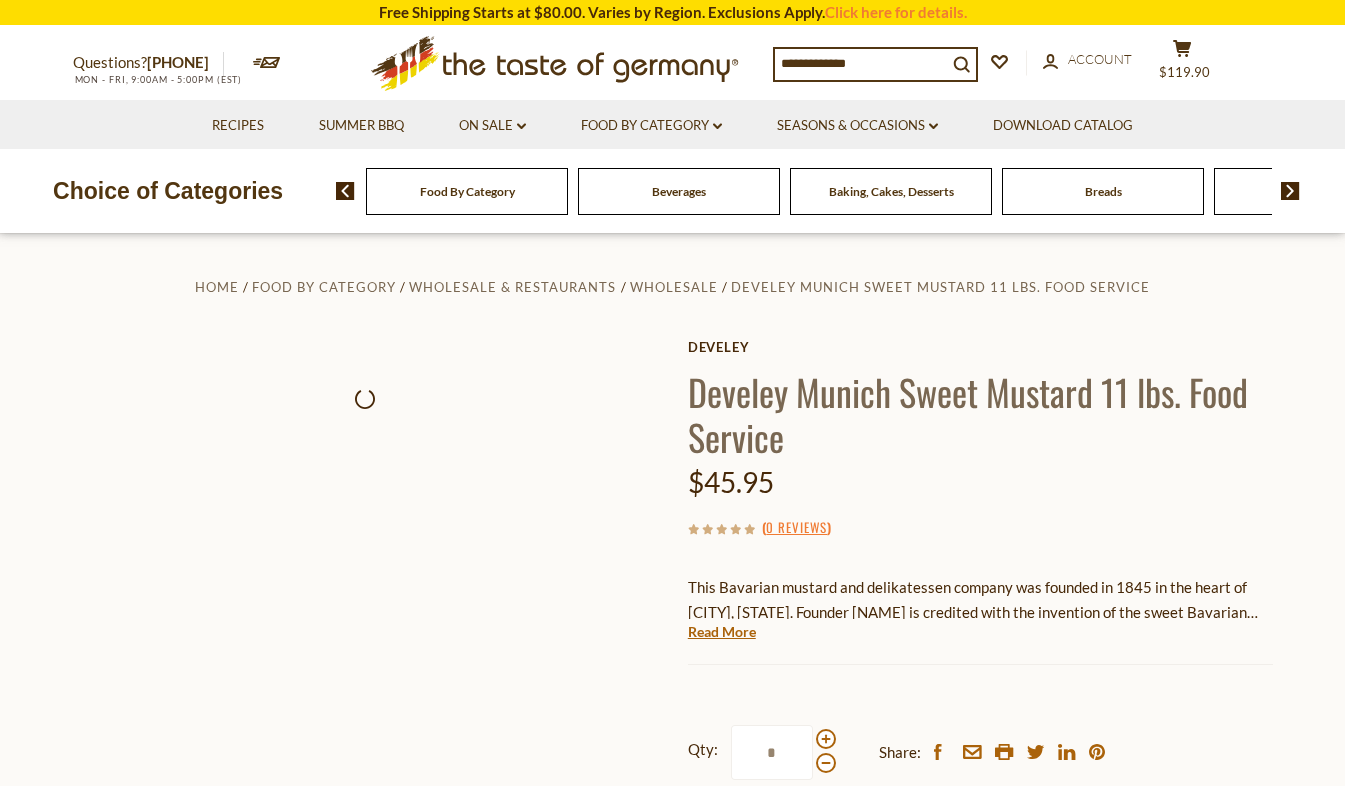 scroll, scrollTop: 0, scrollLeft: 0, axis: both 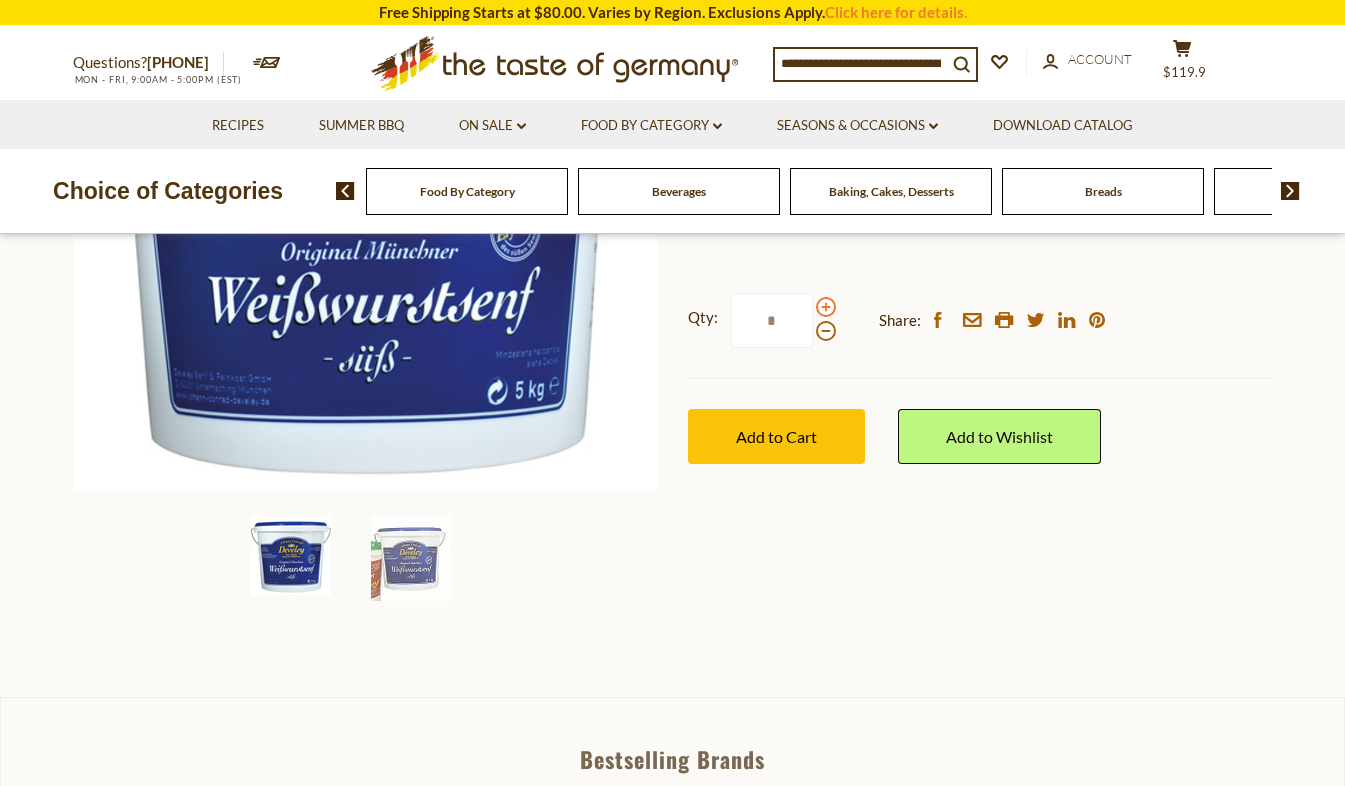 click at bounding box center (826, 307) 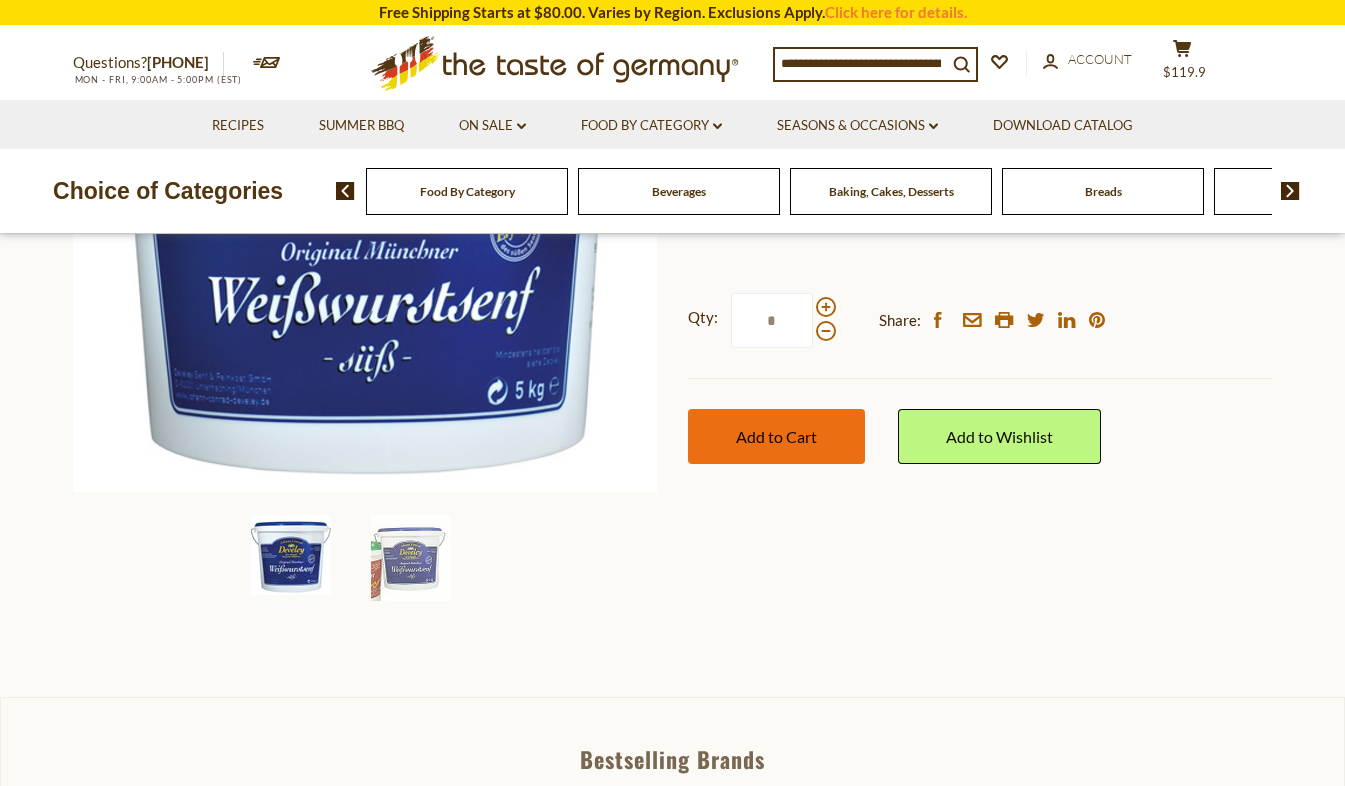 type on "*" 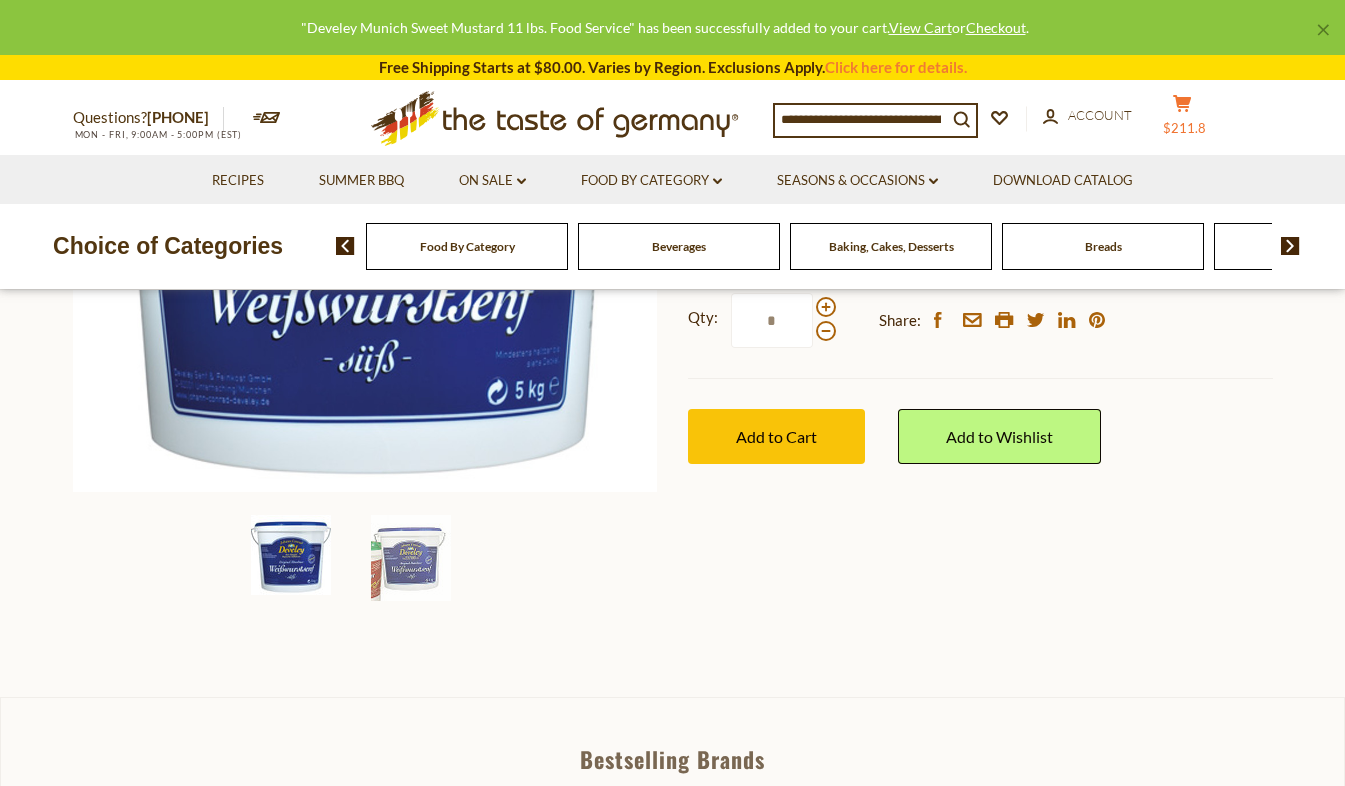 click on "cart
$211.8" at bounding box center [1183, 119] 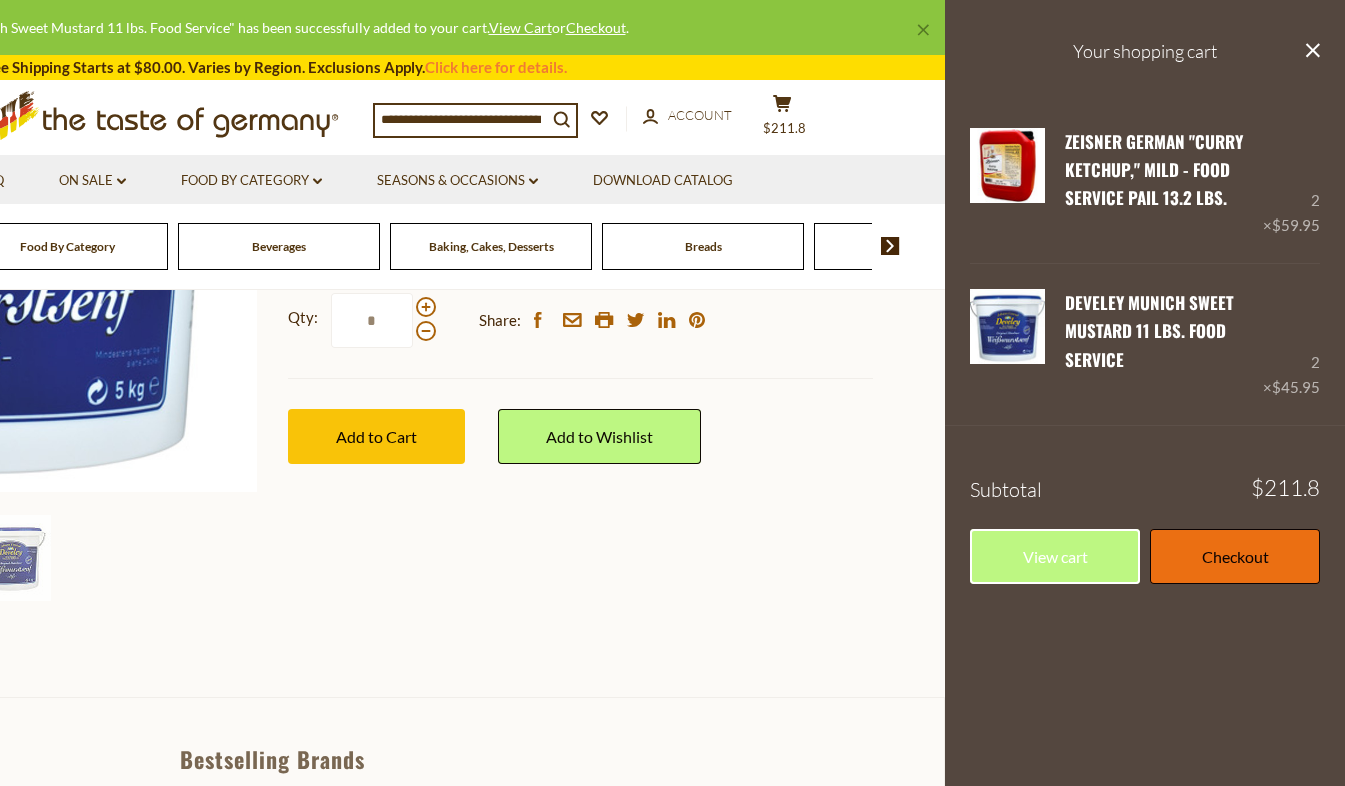 click on "Checkout" at bounding box center [1235, 556] 